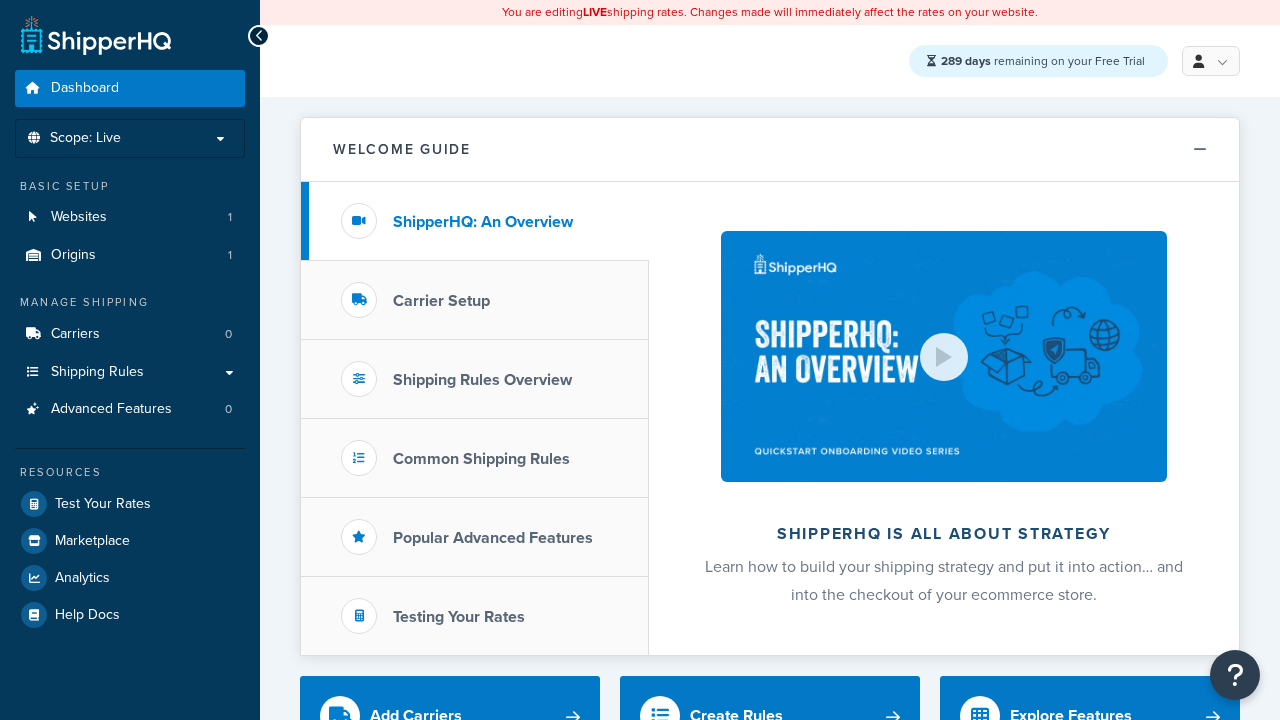 scroll, scrollTop: 0, scrollLeft: 0, axis: both 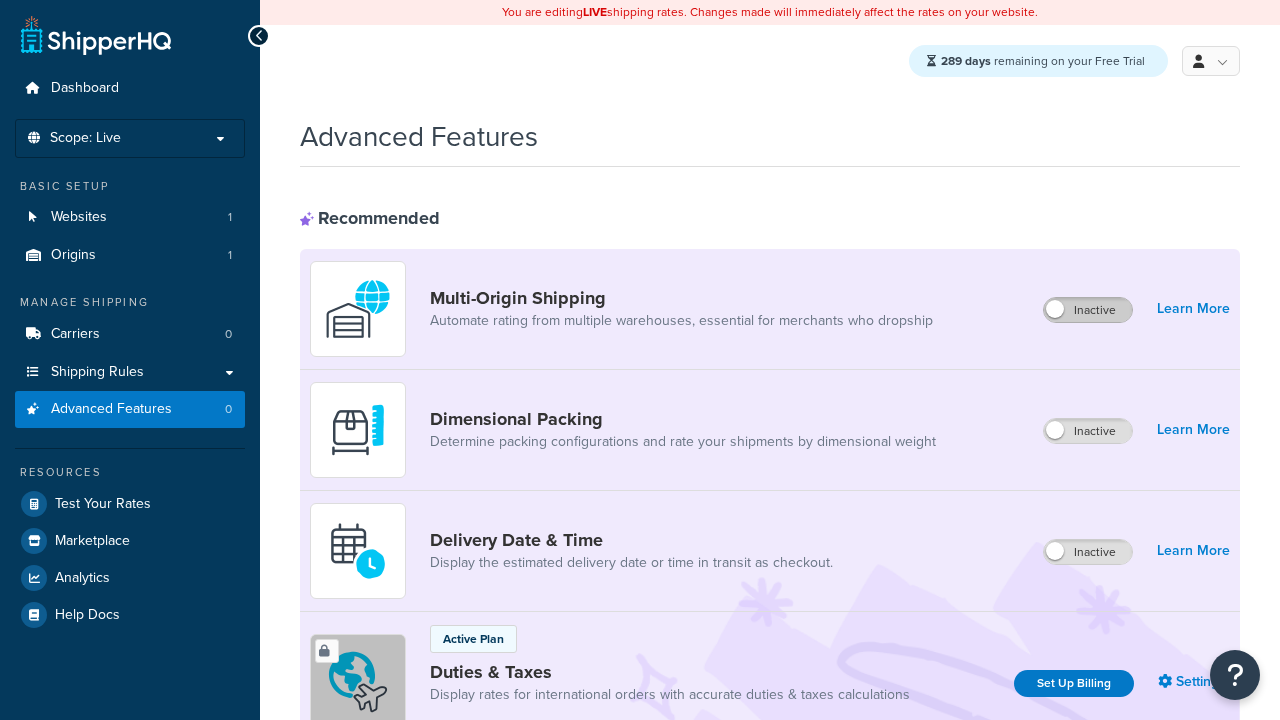 click on "Inactive" at bounding box center (1088, 310) 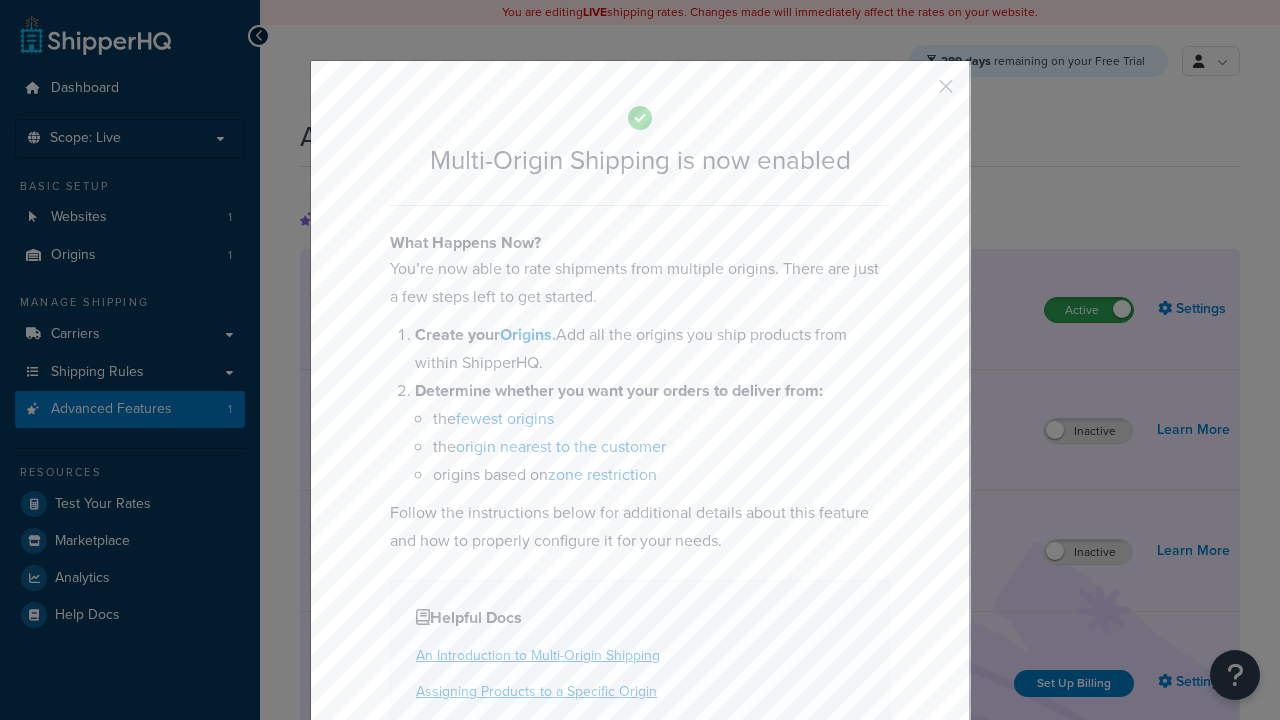scroll, scrollTop: 0, scrollLeft: 0, axis: both 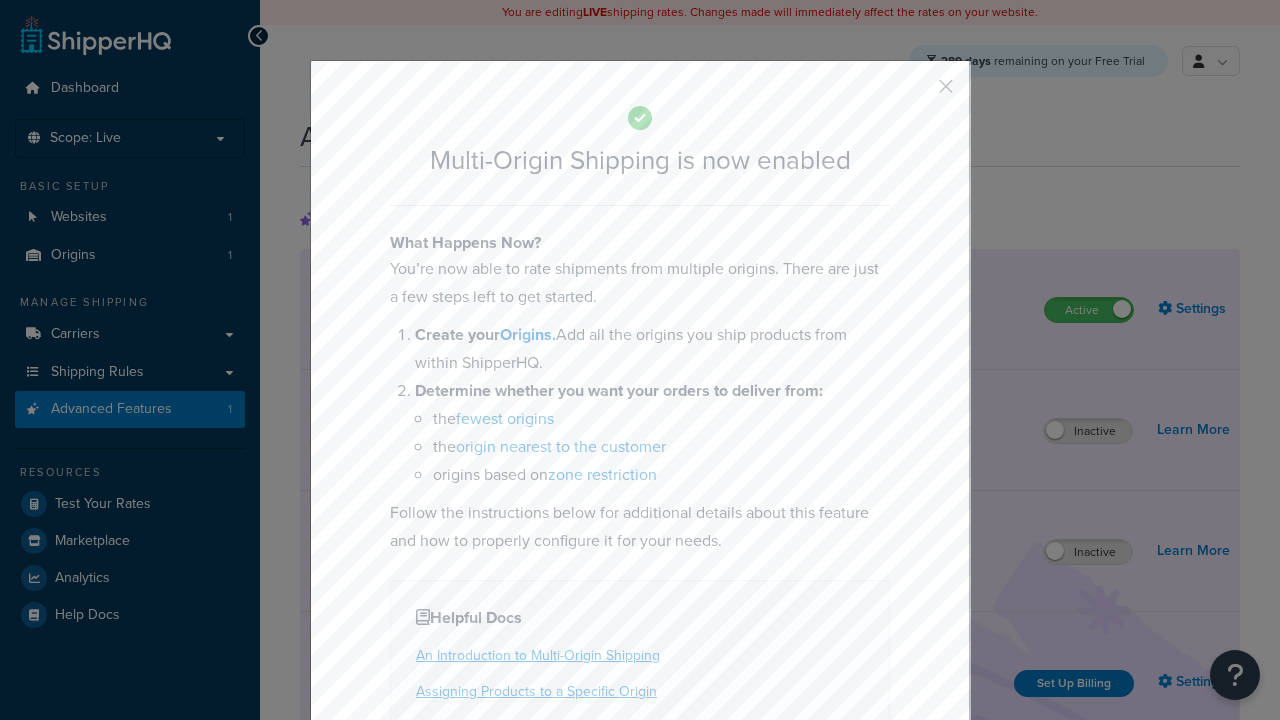 click at bounding box center [916, 93] 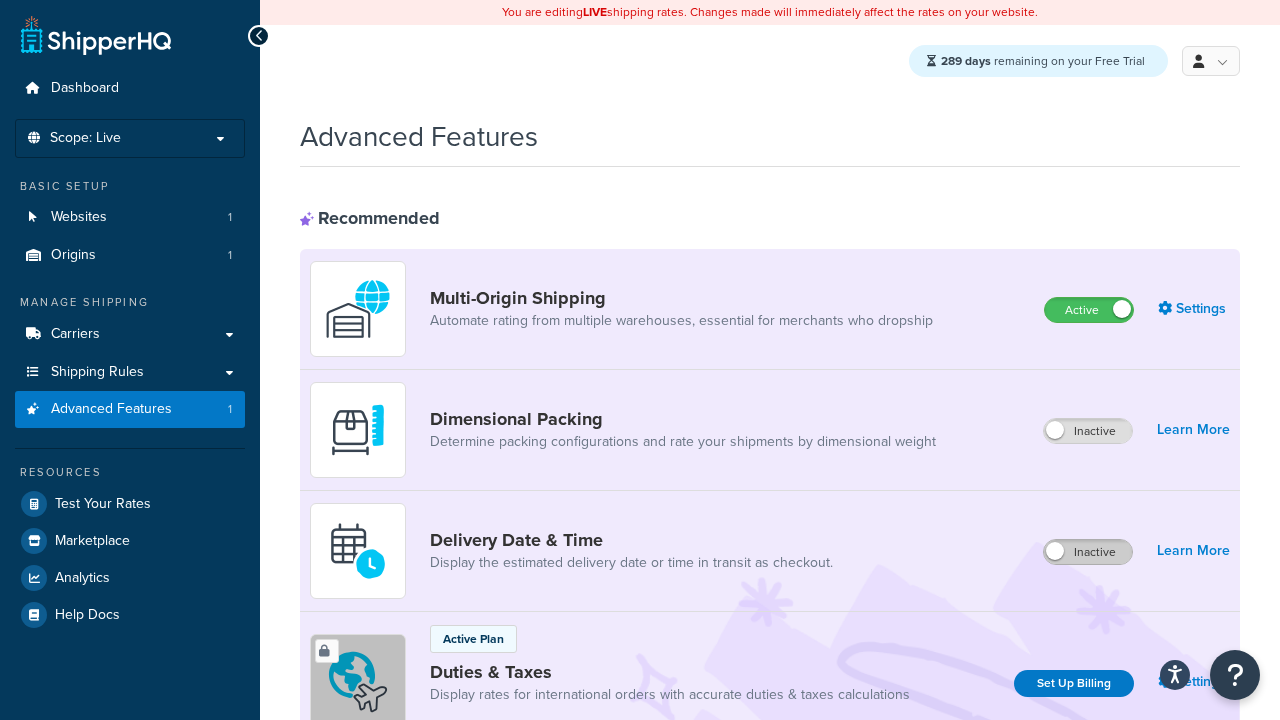 click on "Inactive" at bounding box center (1088, 552) 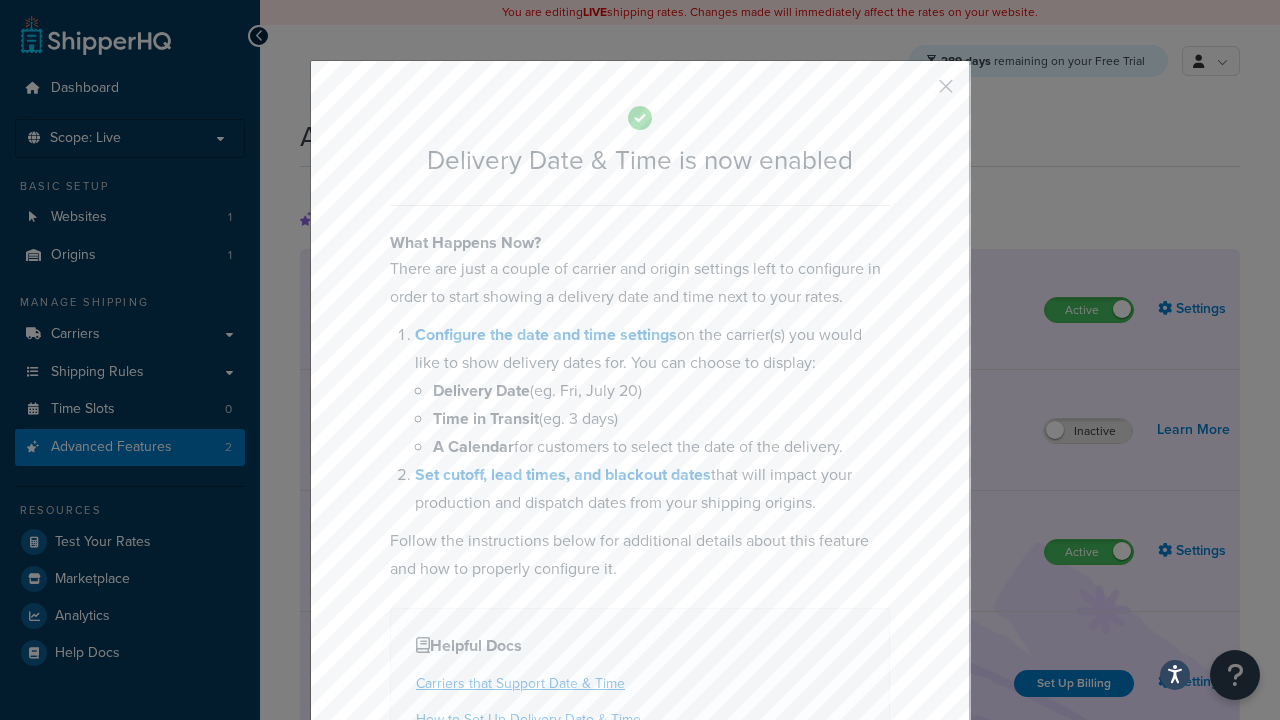 click at bounding box center (916, 93) 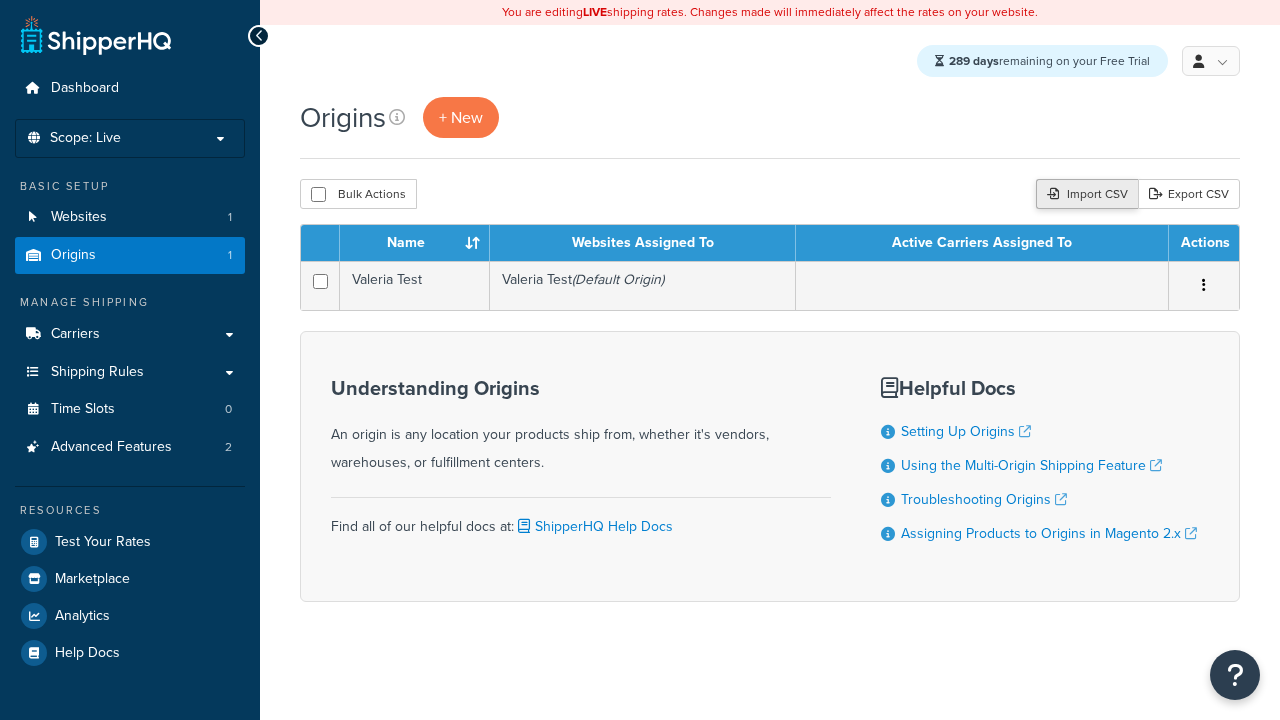click on "Import CSV" at bounding box center (1087, 194) 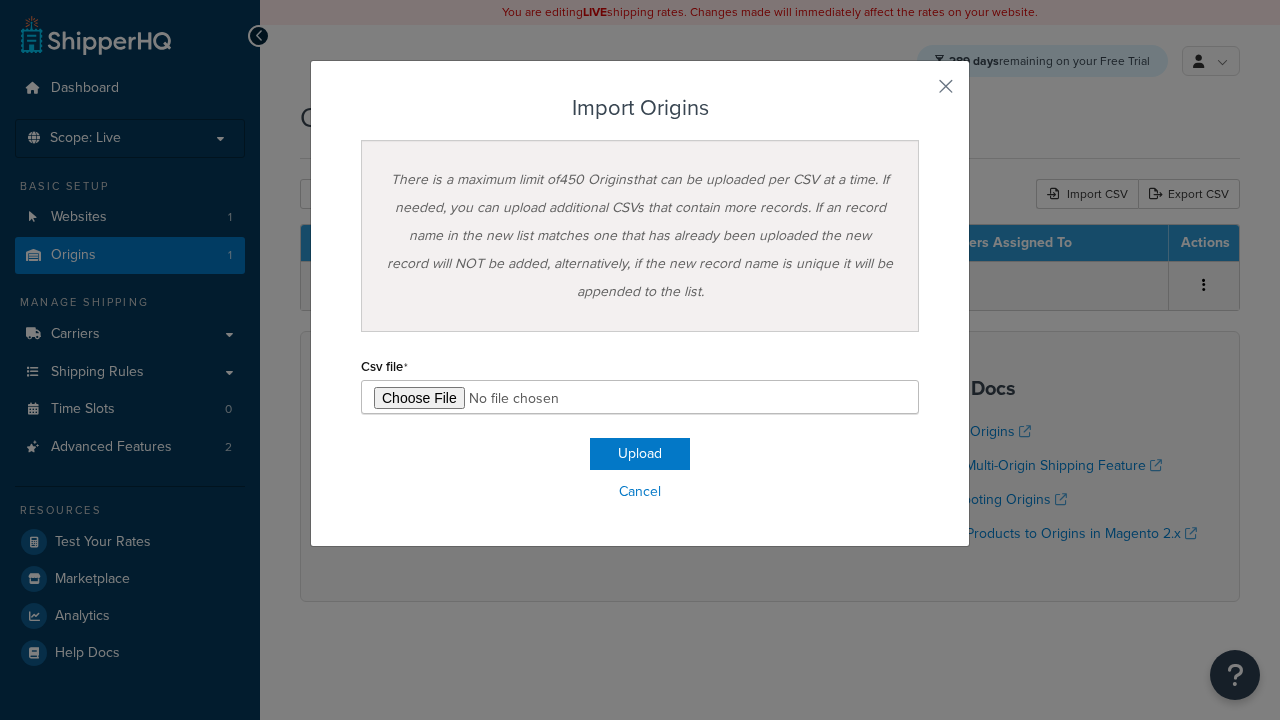 click on "Upload" at bounding box center [640, 454] 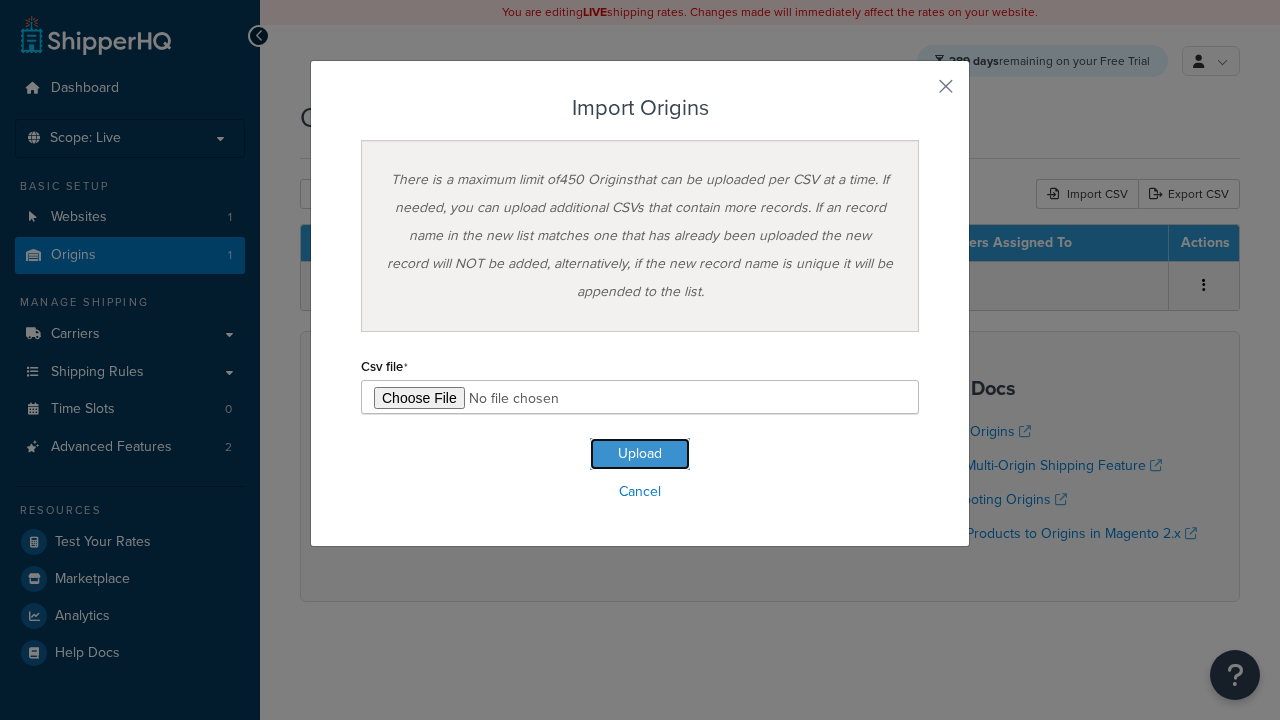 scroll, scrollTop: 0, scrollLeft: 0, axis: both 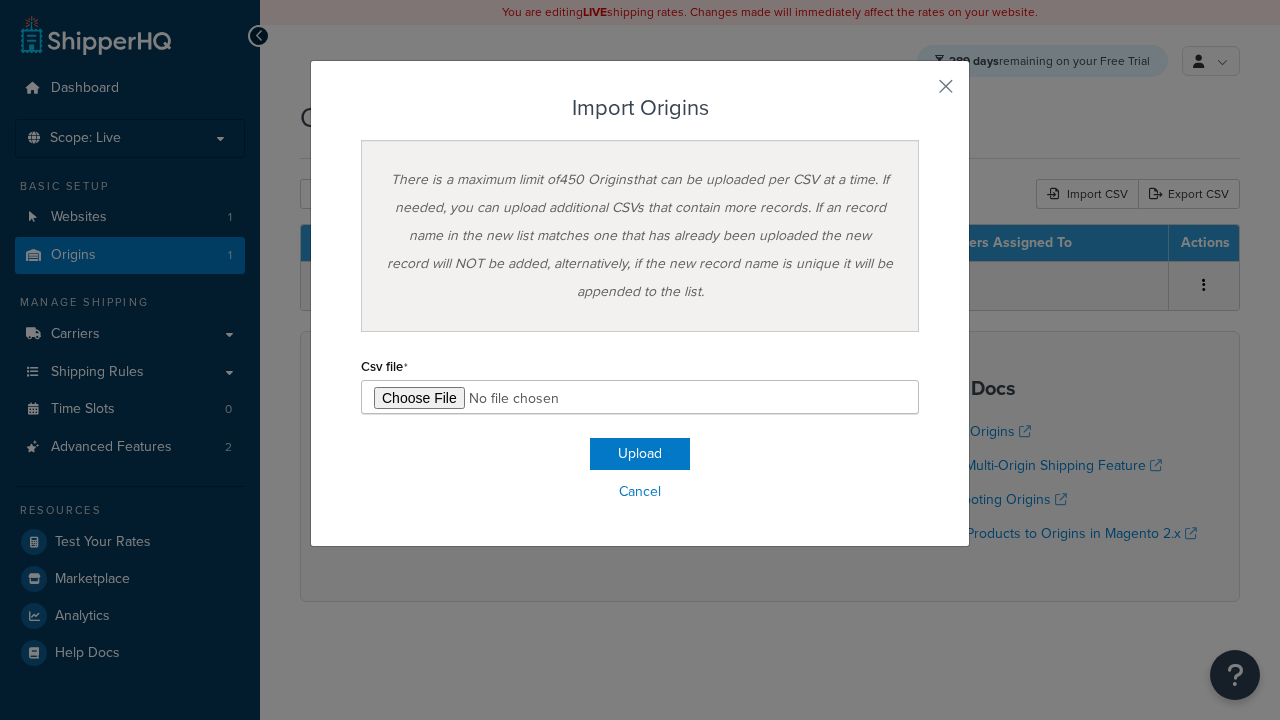click on "There is a maximum limit of  450   Origins  that can be uploaded per CSV at a time. If needed, you can upload additional CSVs that contain more records. If an record name in the new list matches one that has already been uploaded the new record will NOT be added, alternatively, if the new record name is unique it will be appended to the list." at bounding box center [640, 236] 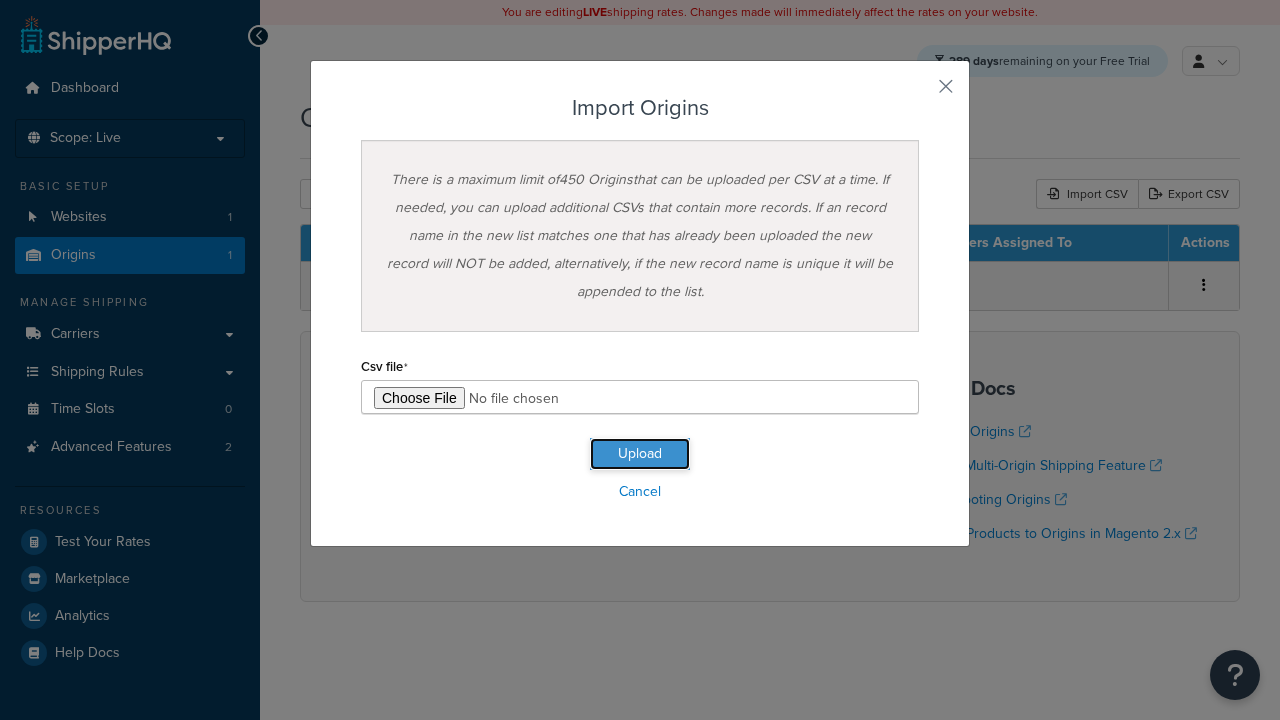 click on "Upload" at bounding box center (640, 454) 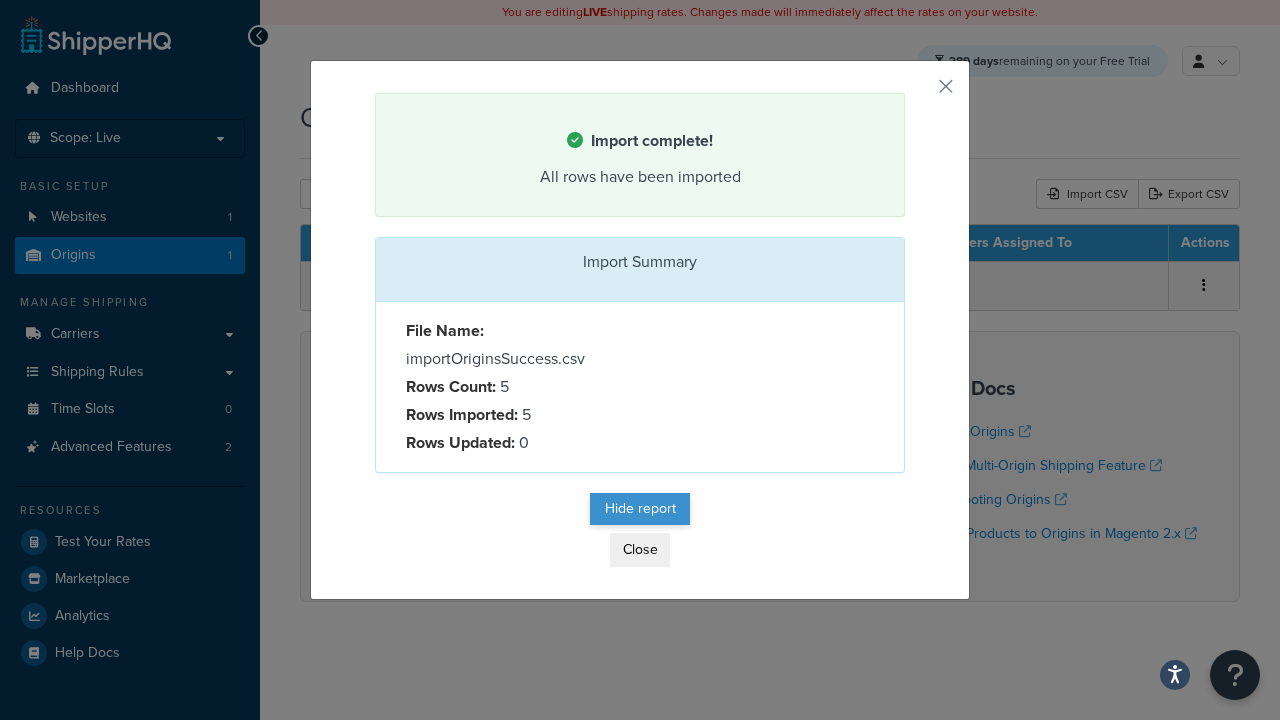 click on "Hide report" at bounding box center [640, 509] 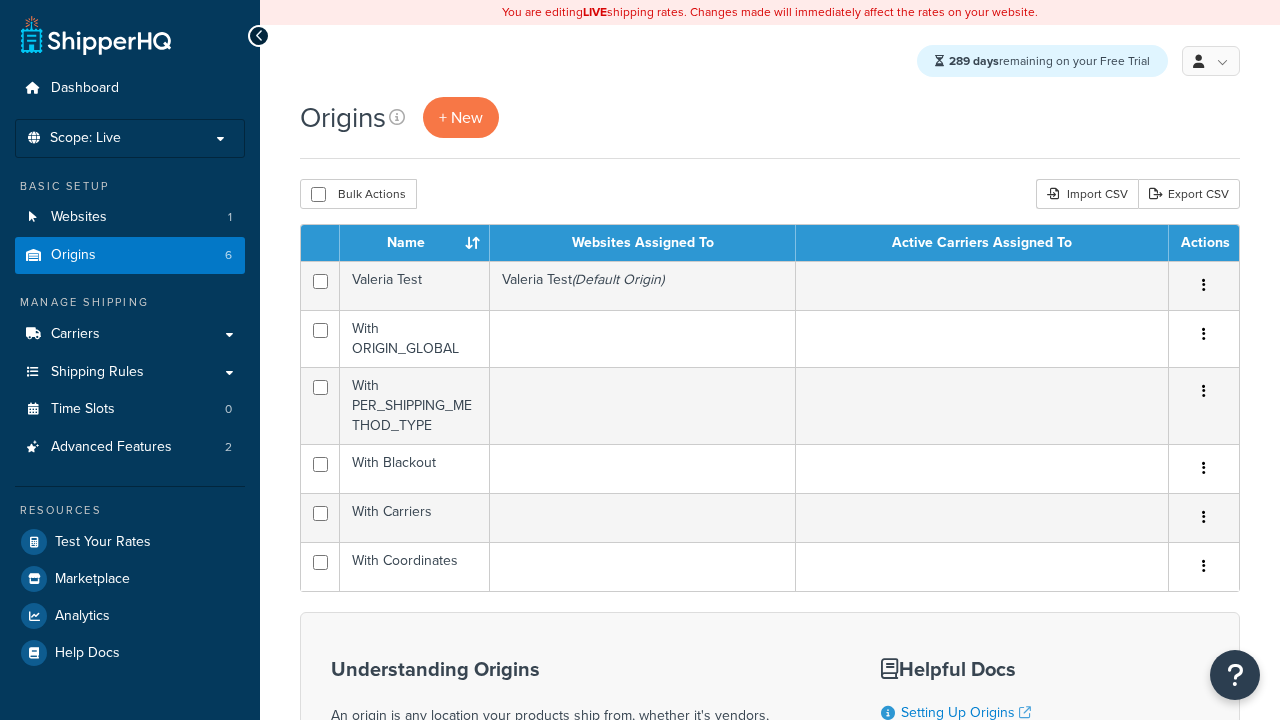 scroll, scrollTop: 0, scrollLeft: 0, axis: both 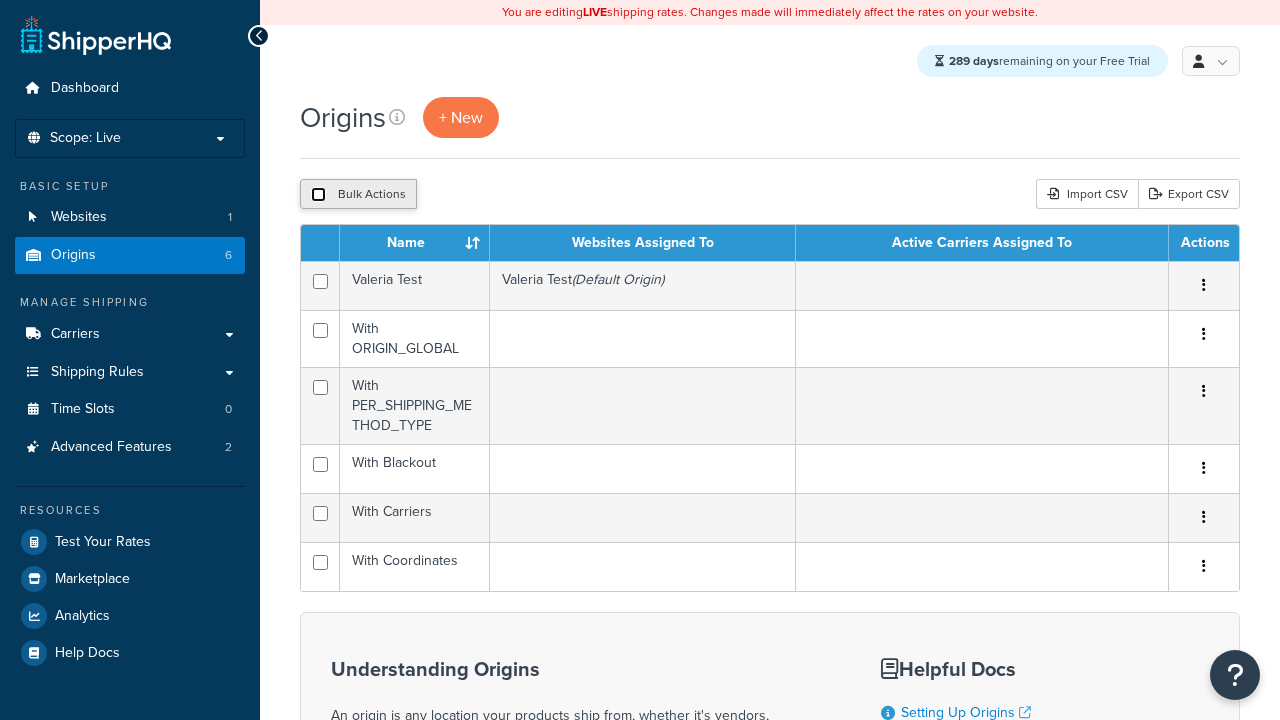 click at bounding box center [318, 194] 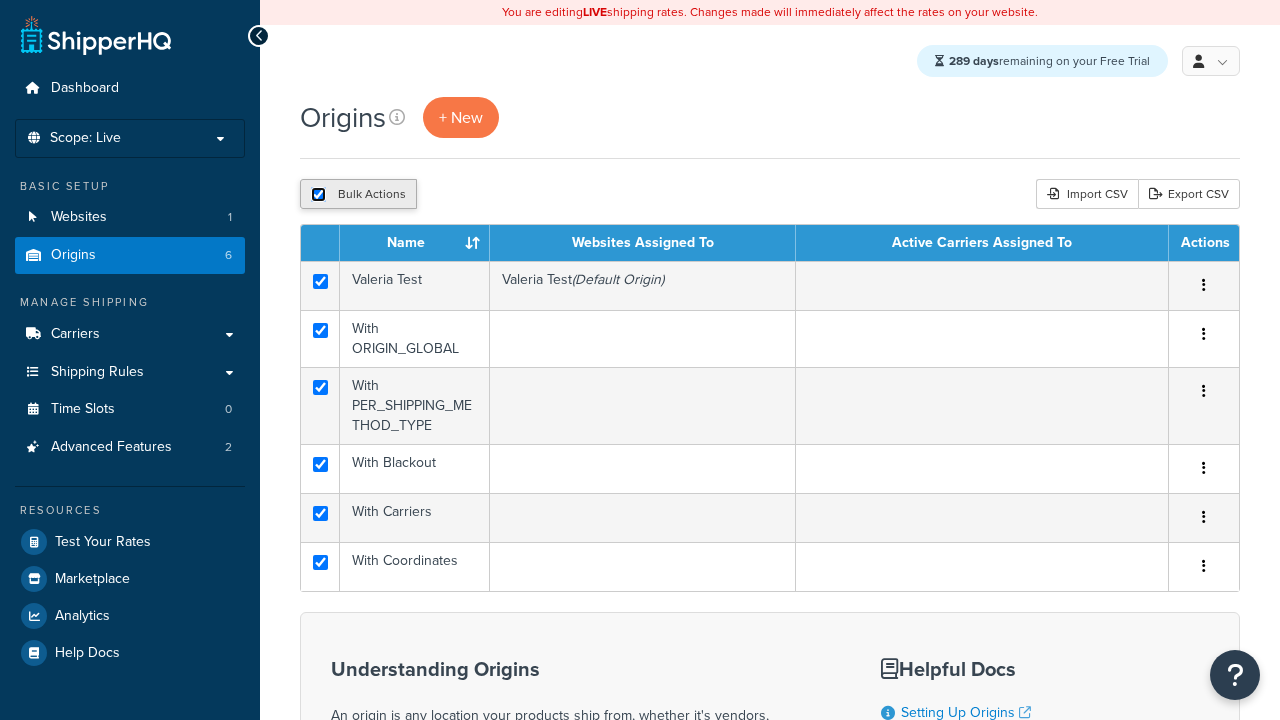 checkbox on "true" 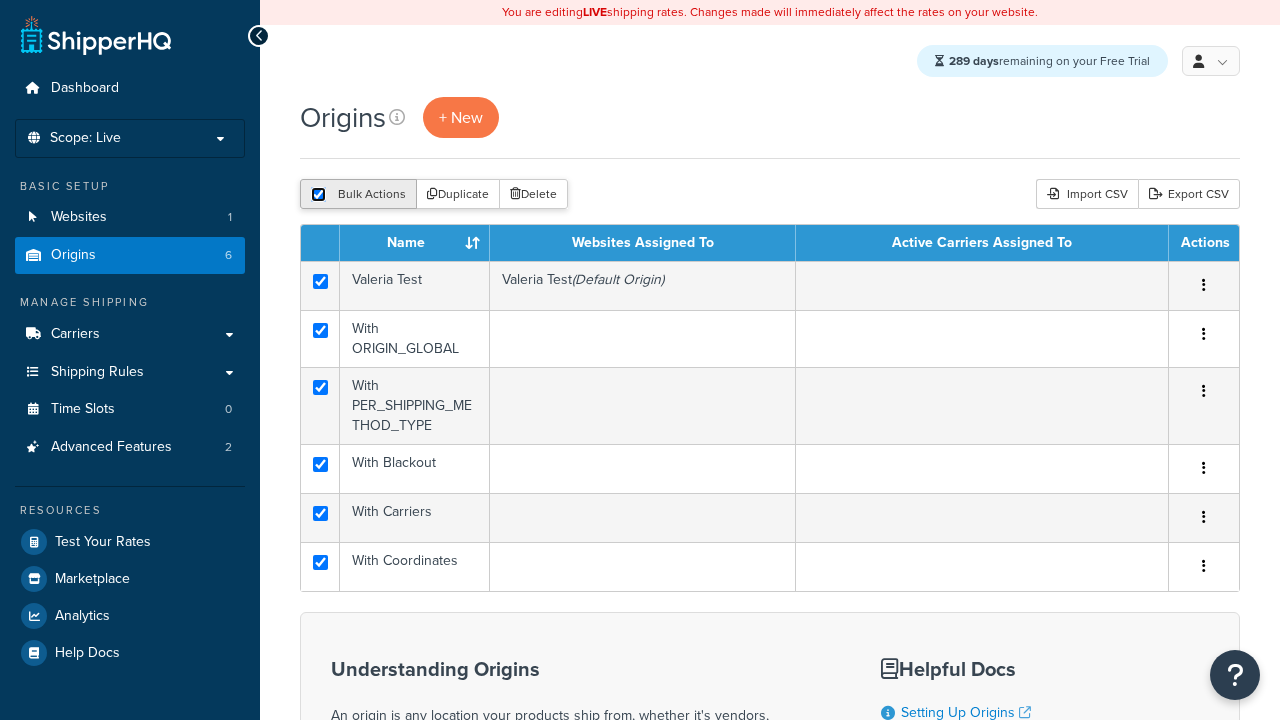 scroll, scrollTop: 0, scrollLeft: 0, axis: both 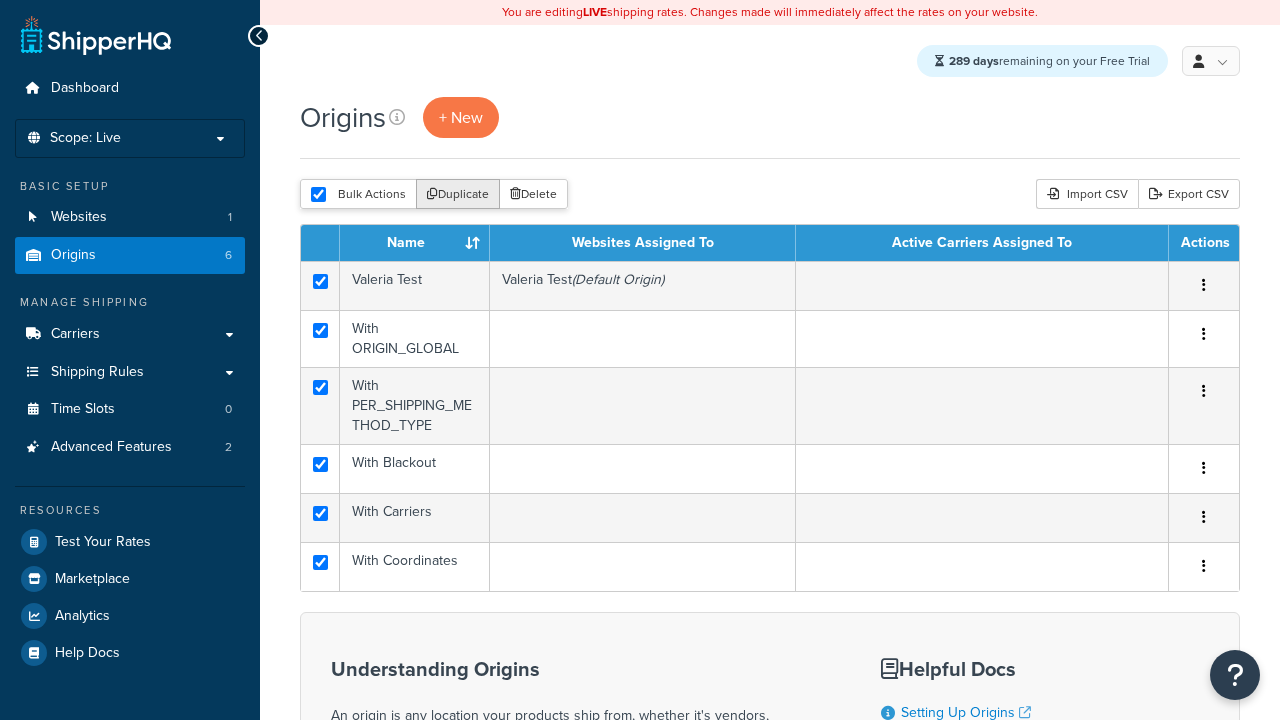 click on "Duplicate" at bounding box center (458, 194) 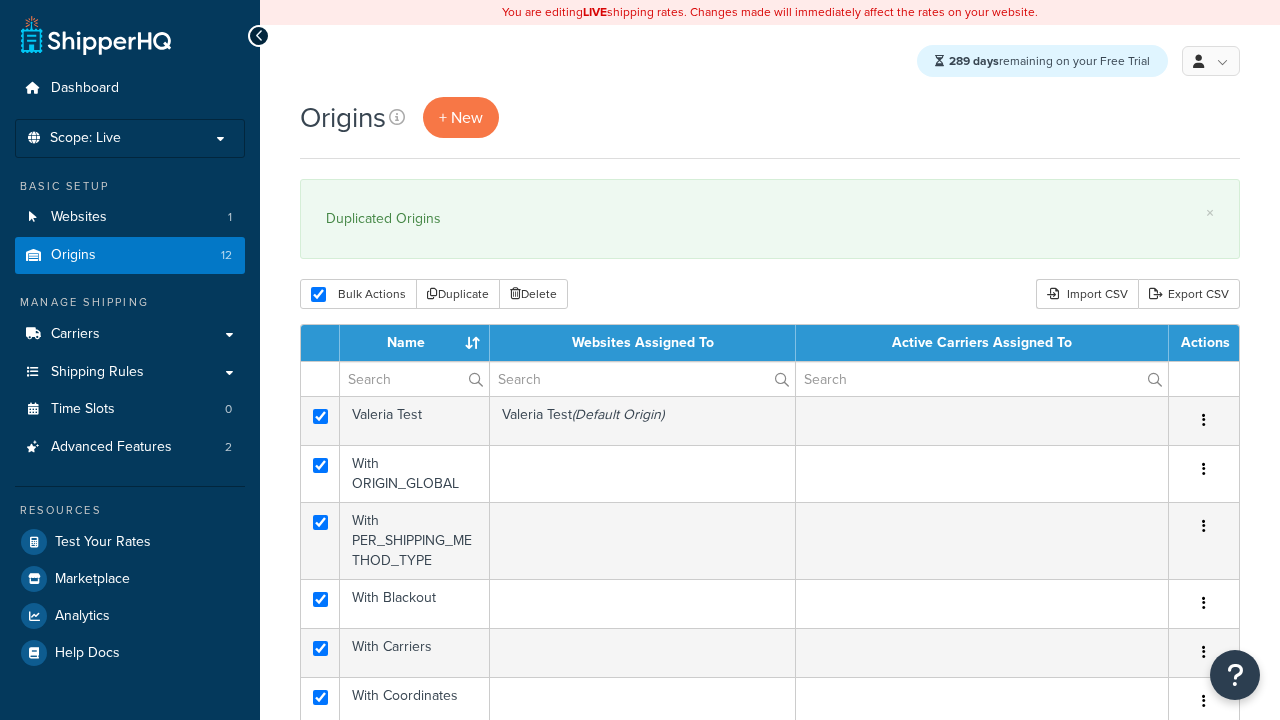 scroll, scrollTop: 0, scrollLeft: 0, axis: both 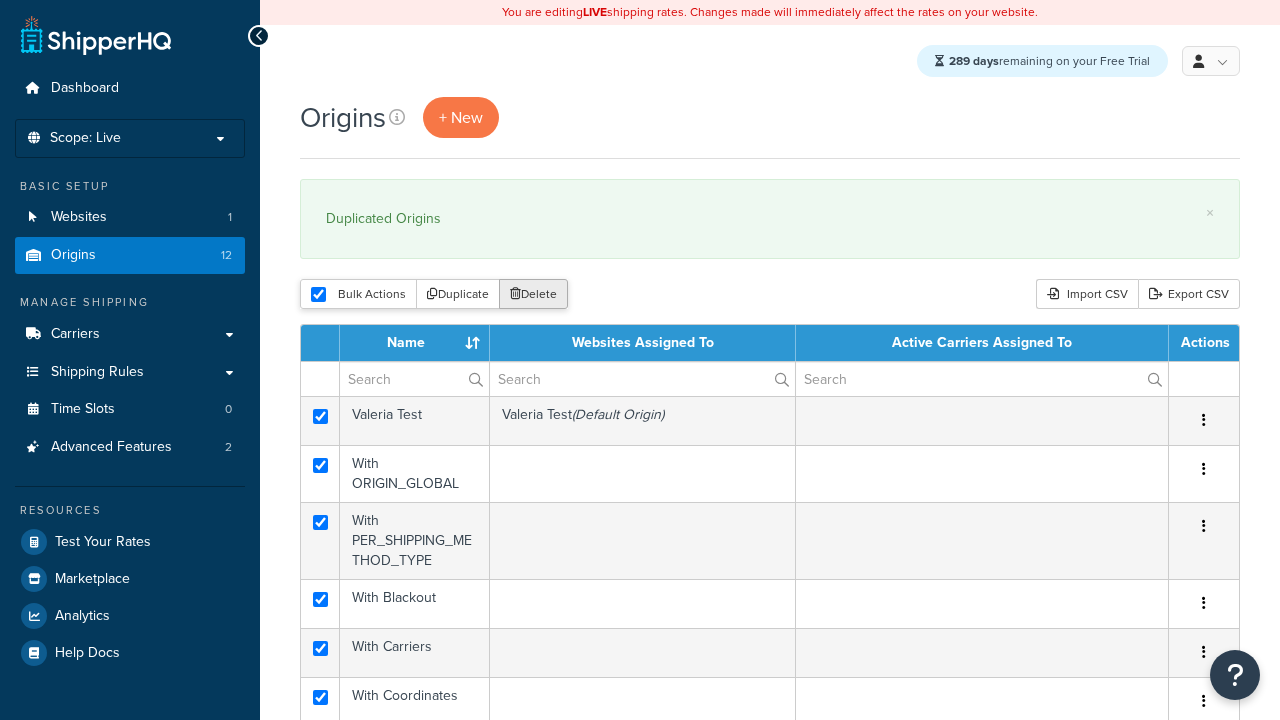 click at bounding box center [318, 294] 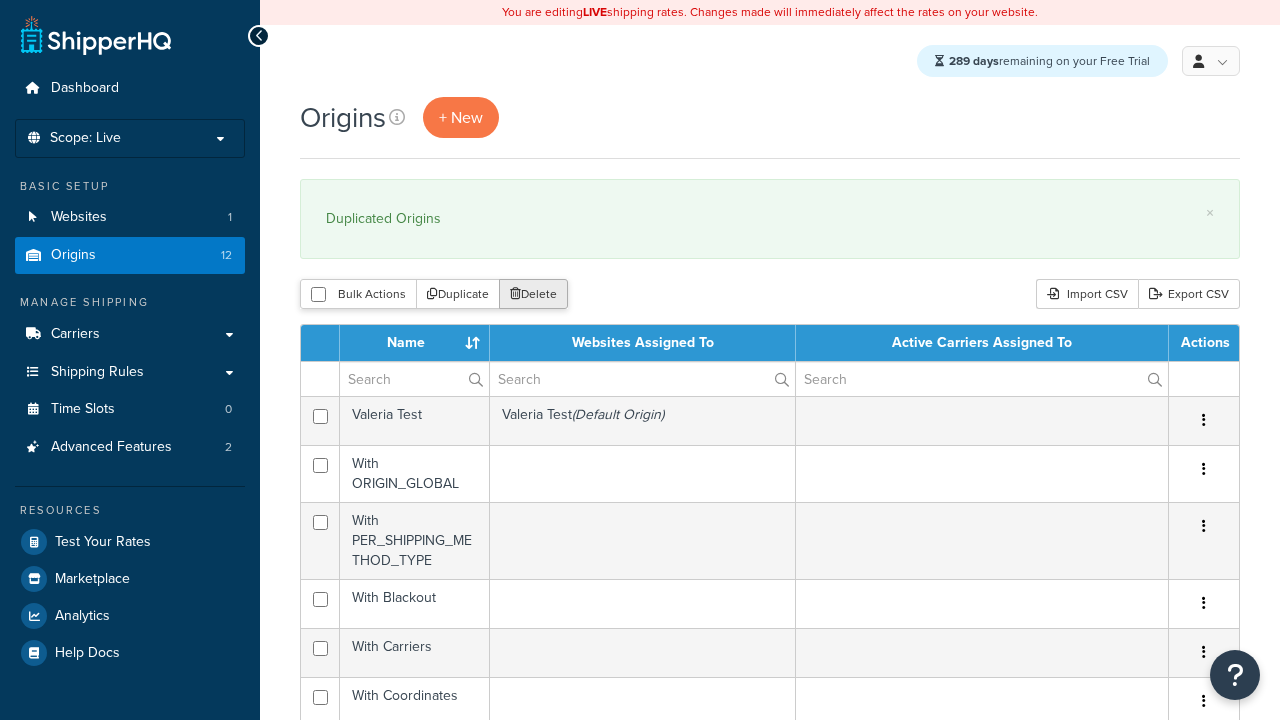 checkbox on "false" 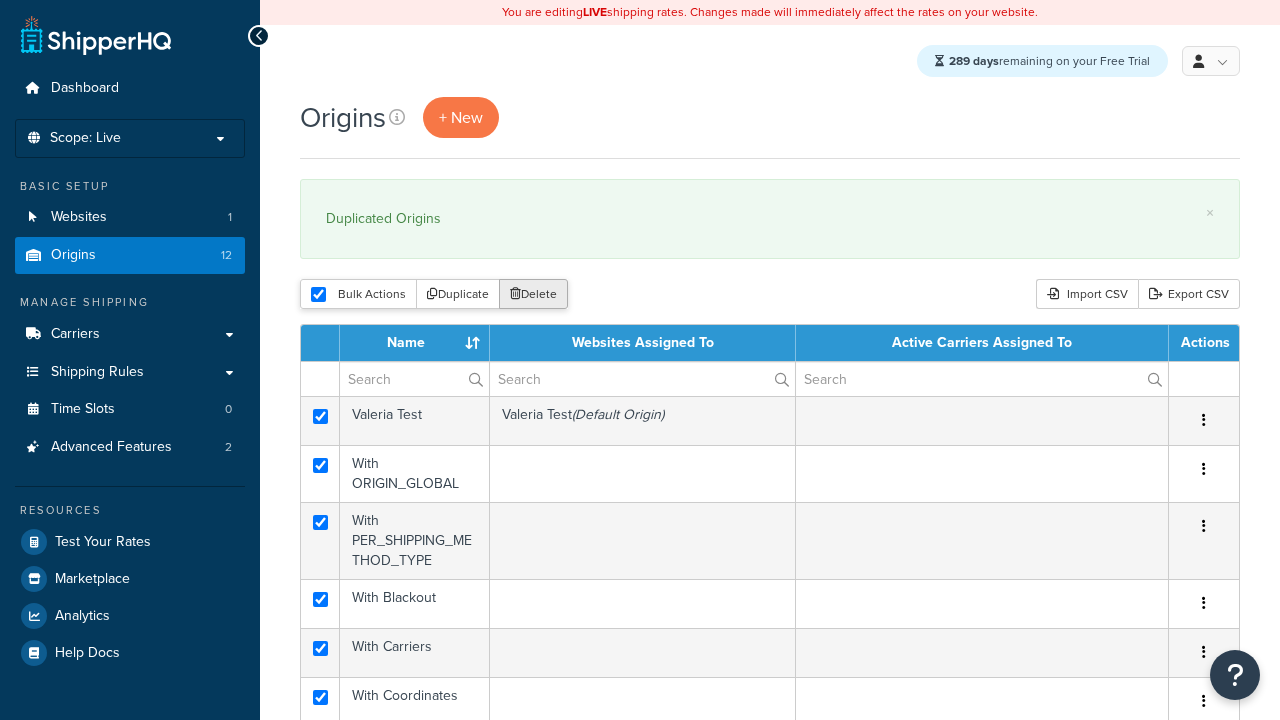 checkbox on "true" 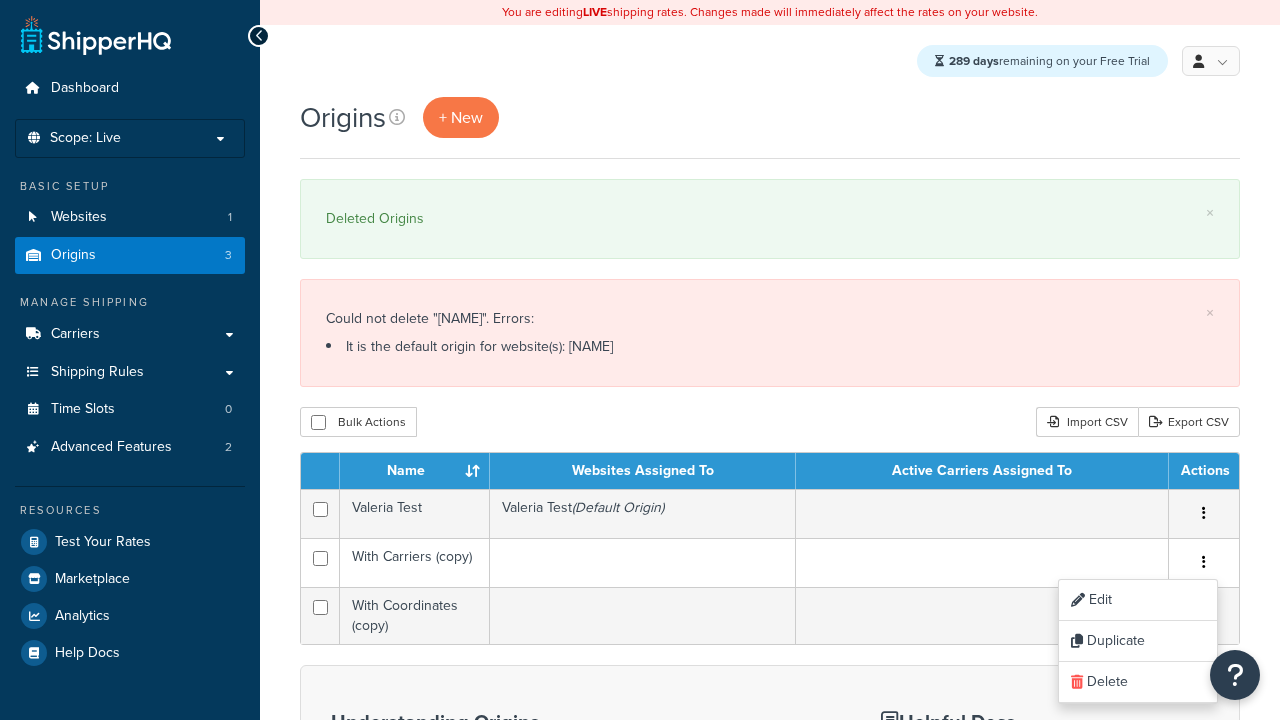 scroll, scrollTop: 0, scrollLeft: 0, axis: both 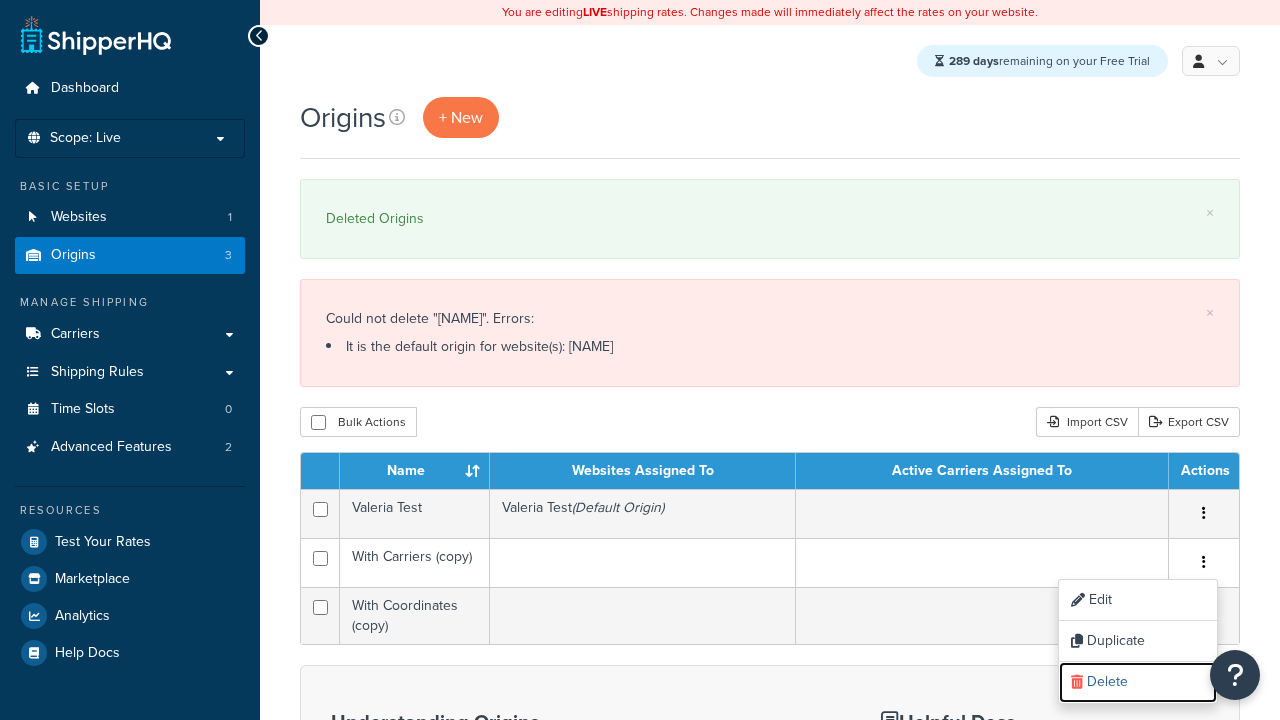 click on "Delete" at bounding box center (1138, 682) 